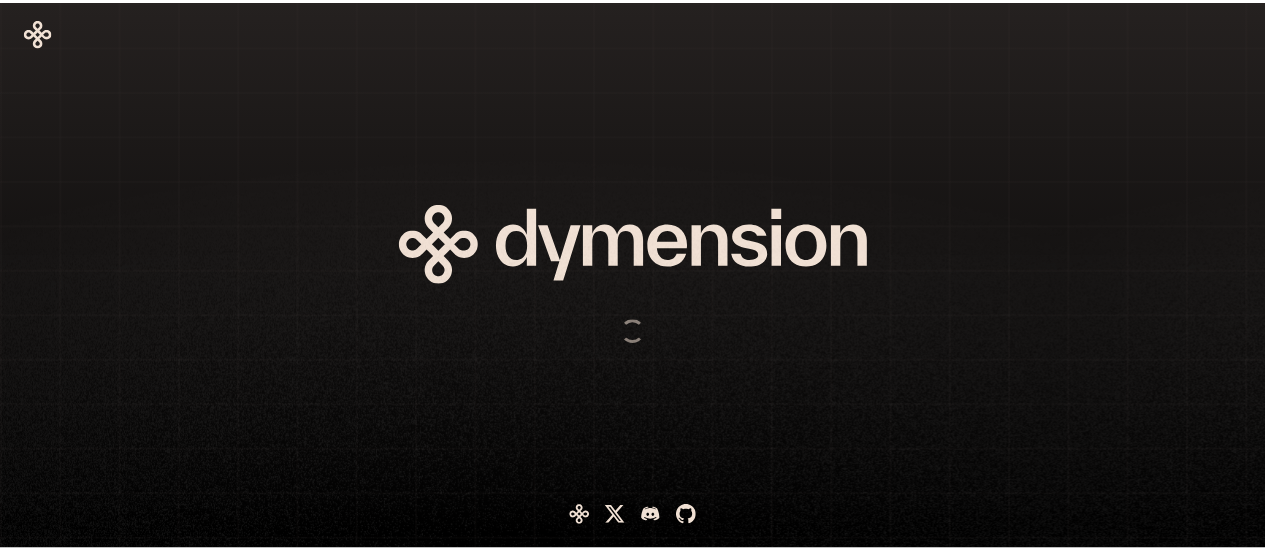 scroll, scrollTop: 0, scrollLeft: 0, axis: both 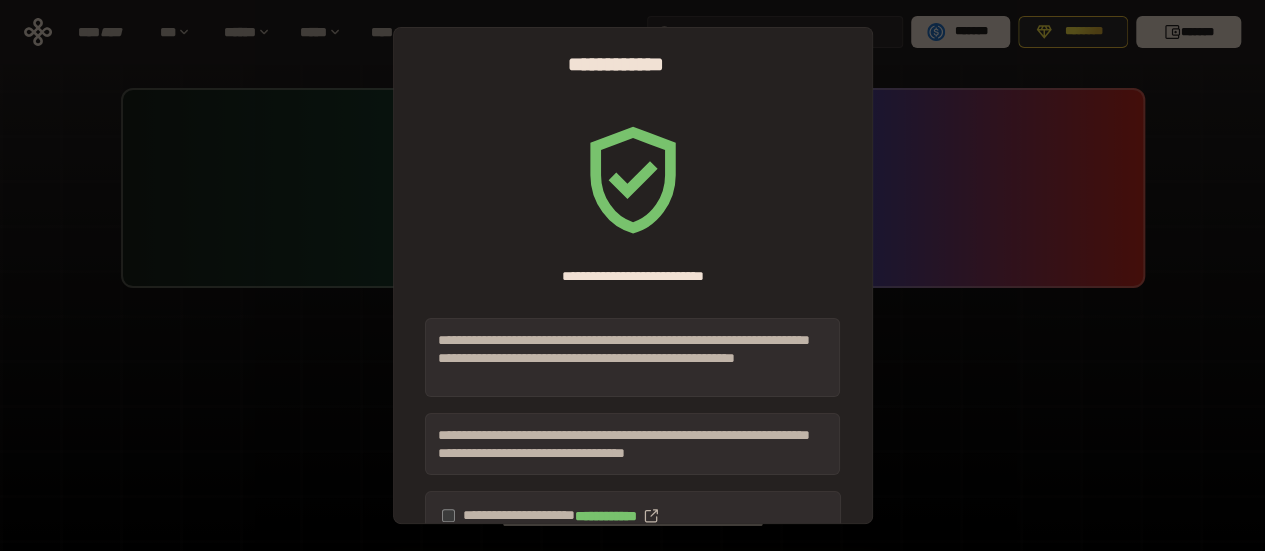 click on "**********" at bounding box center (632, 275) 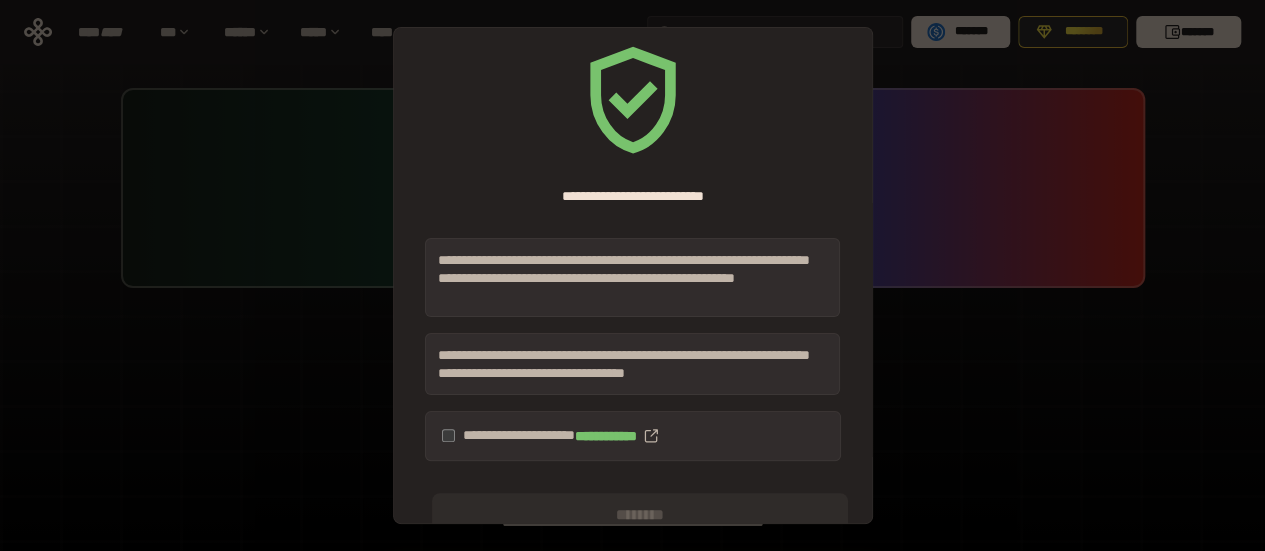 scroll, scrollTop: 116, scrollLeft: 0, axis: vertical 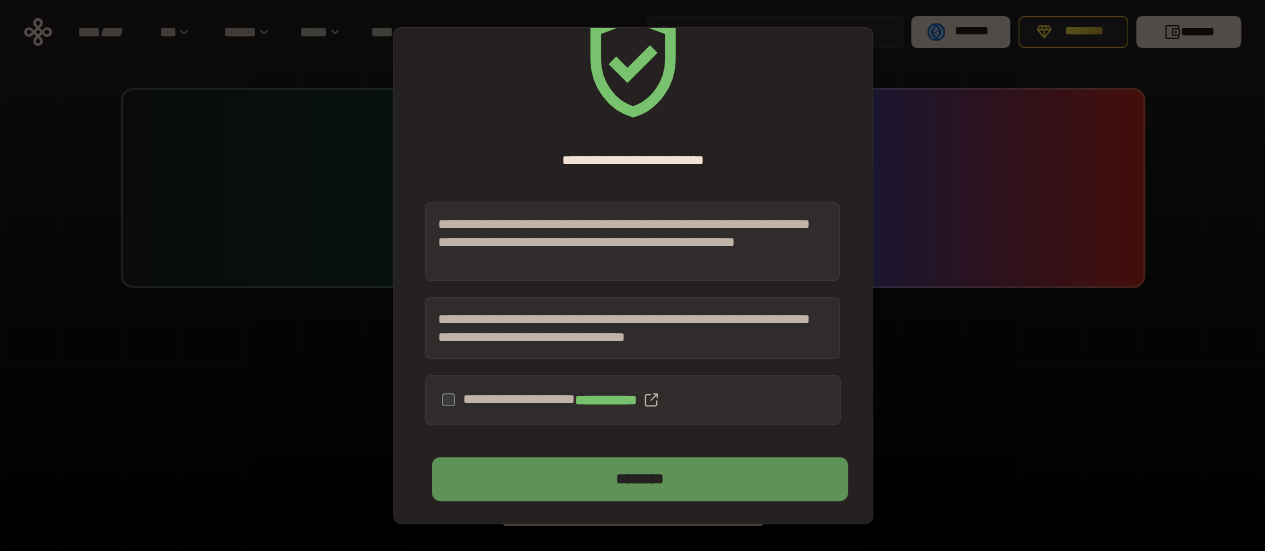 click on "********" at bounding box center (639, 479) 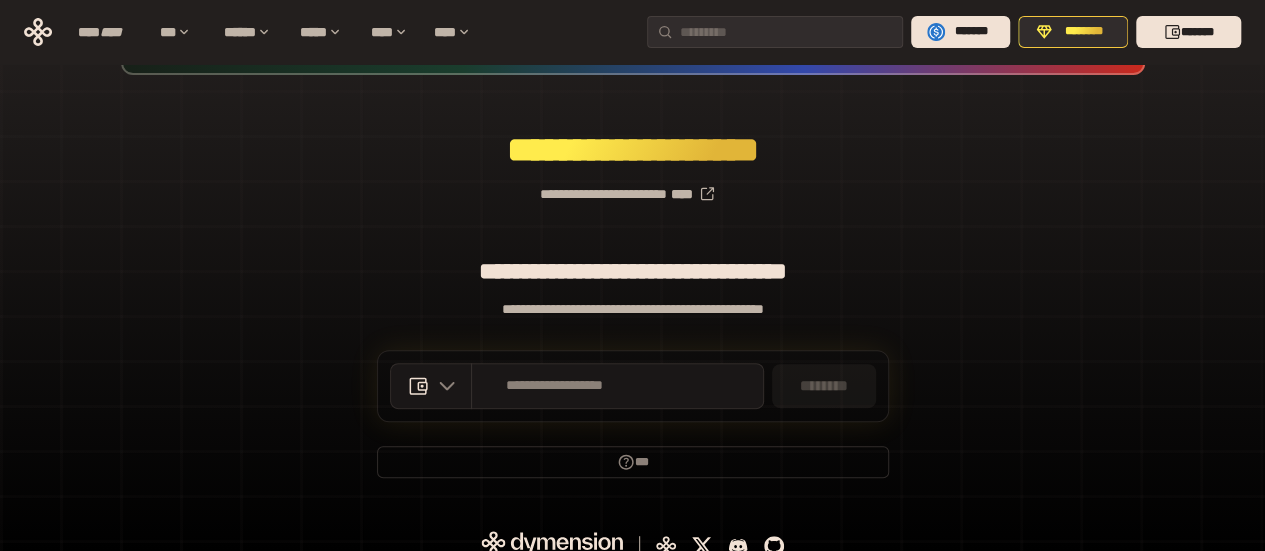 scroll, scrollTop: 231, scrollLeft: 0, axis: vertical 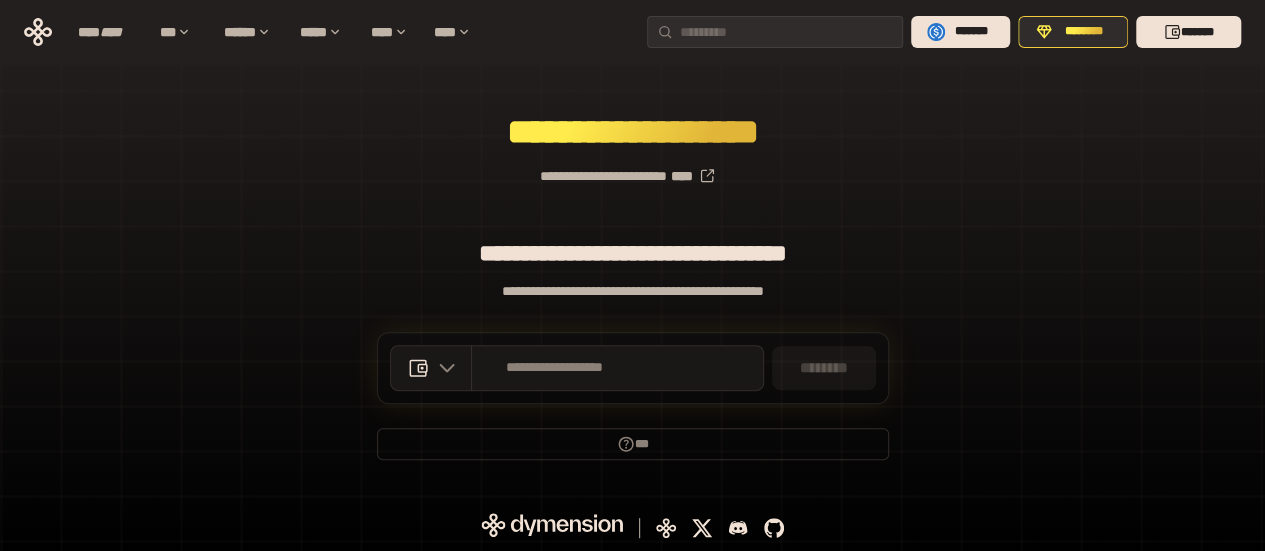 click on "**********" at bounding box center (632, 168) 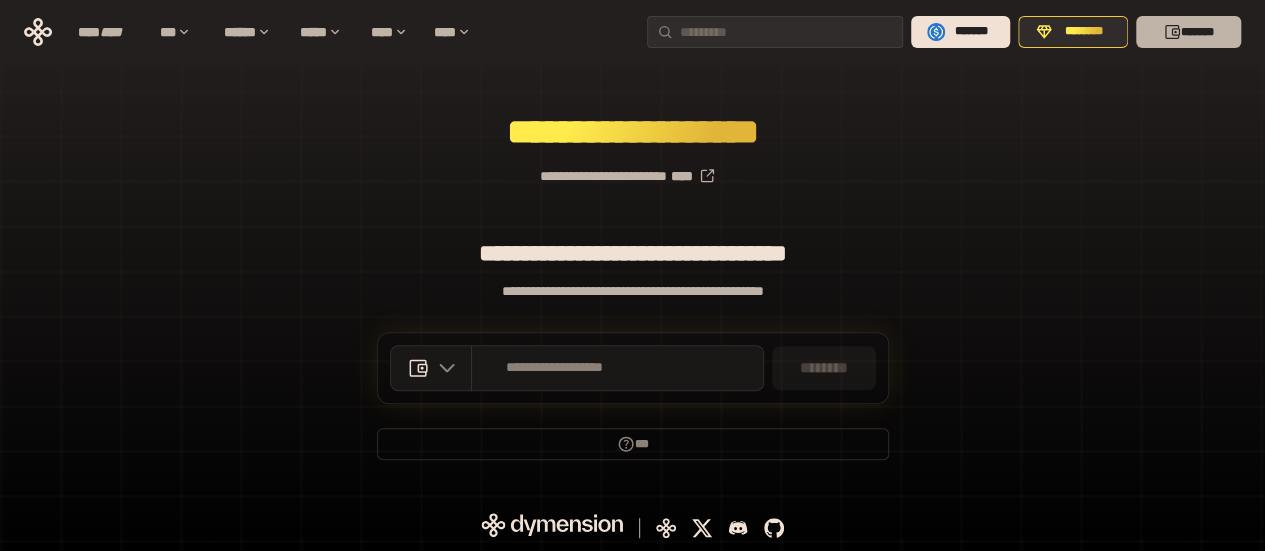click on "*******" at bounding box center [1188, 32] 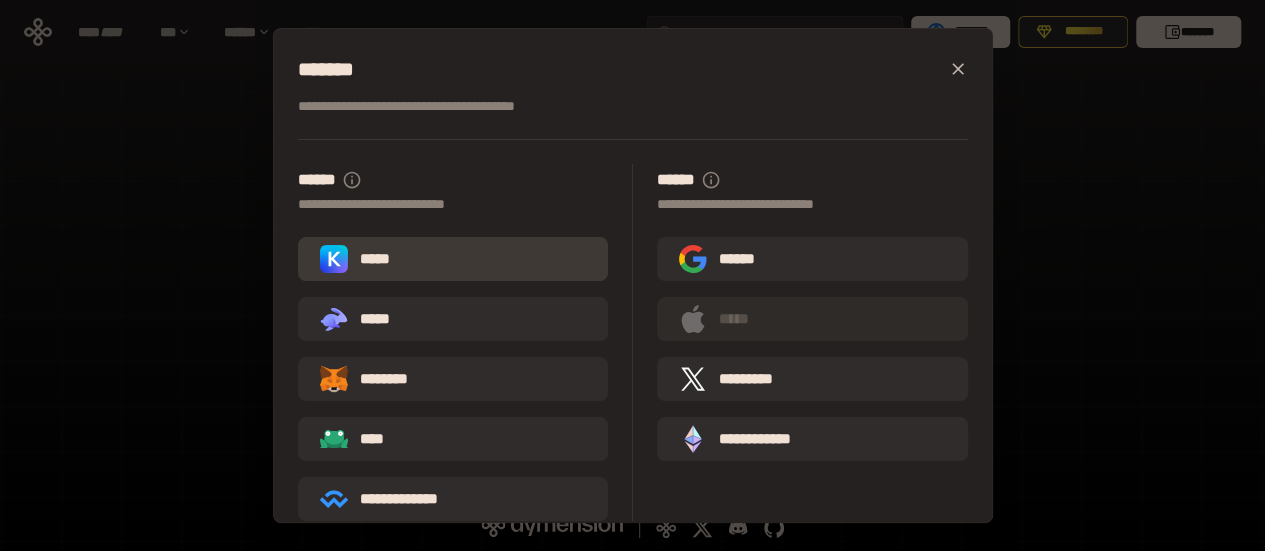 click on "*****" at bounding box center (453, 259) 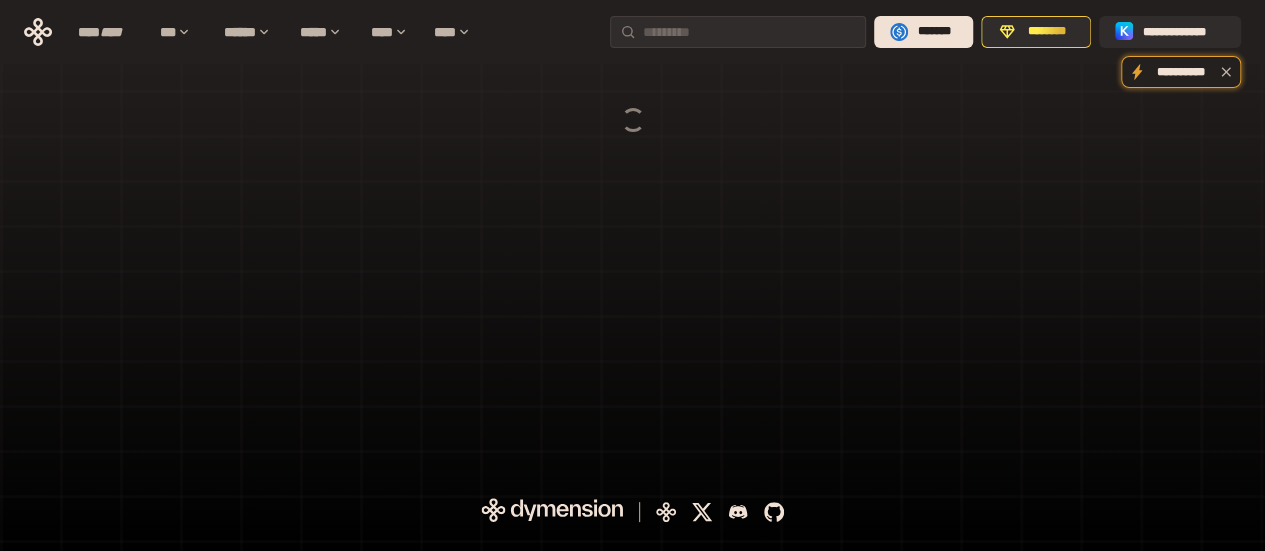 scroll, scrollTop: 0, scrollLeft: 0, axis: both 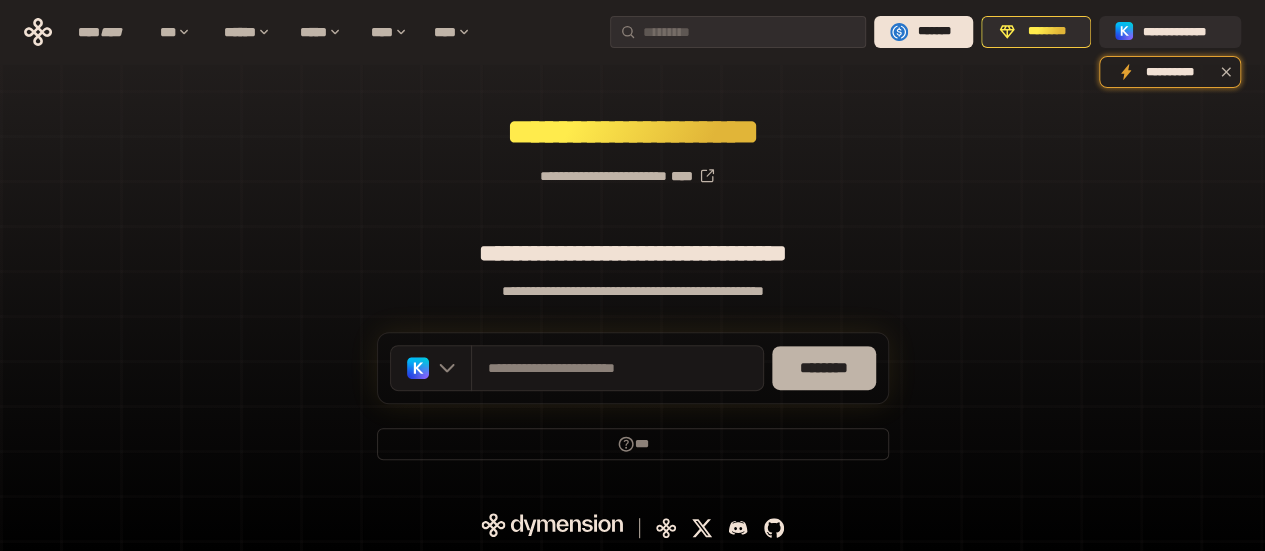 click on "********" at bounding box center [824, 368] 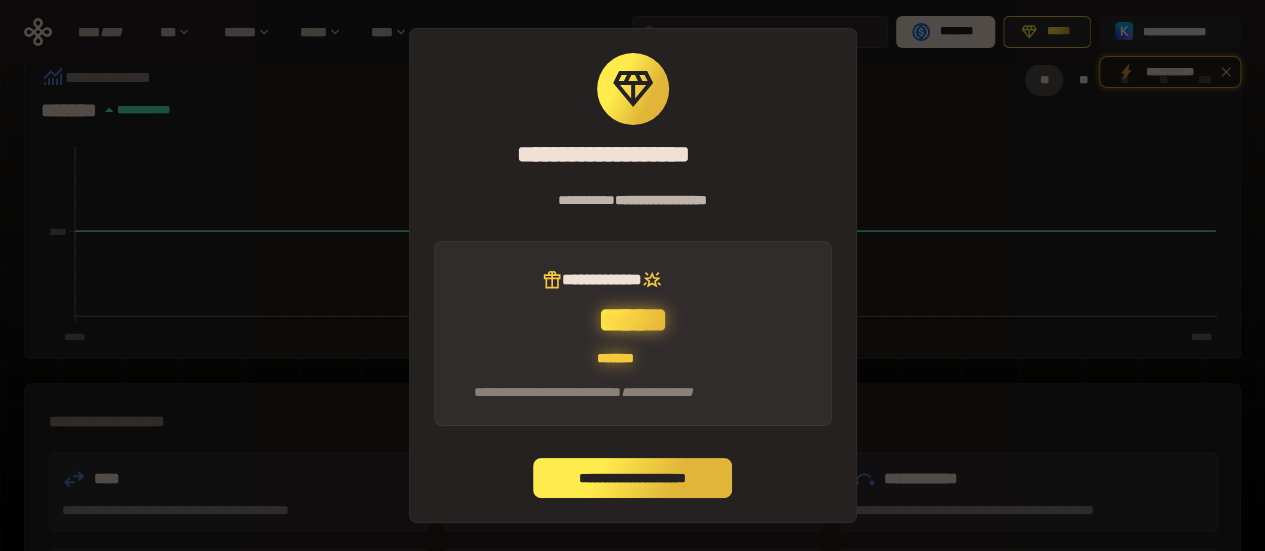 scroll, scrollTop: 346, scrollLeft: 0, axis: vertical 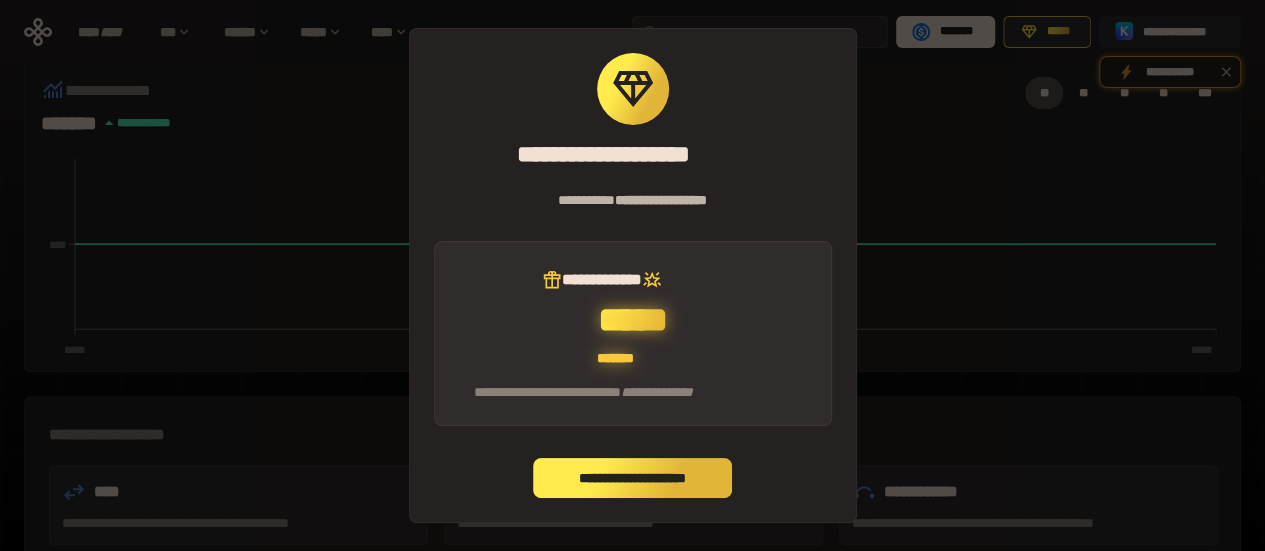 click on "**********" at bounding box center [633, 478] 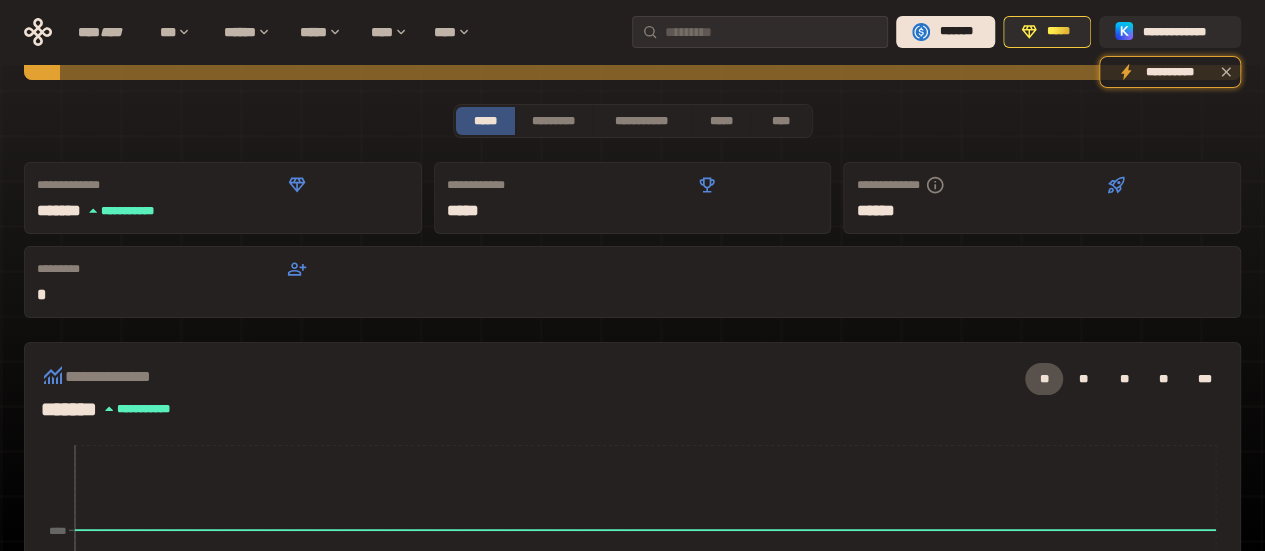 scroll, scrollTop: 0, scrollLeft: 0, axis: both 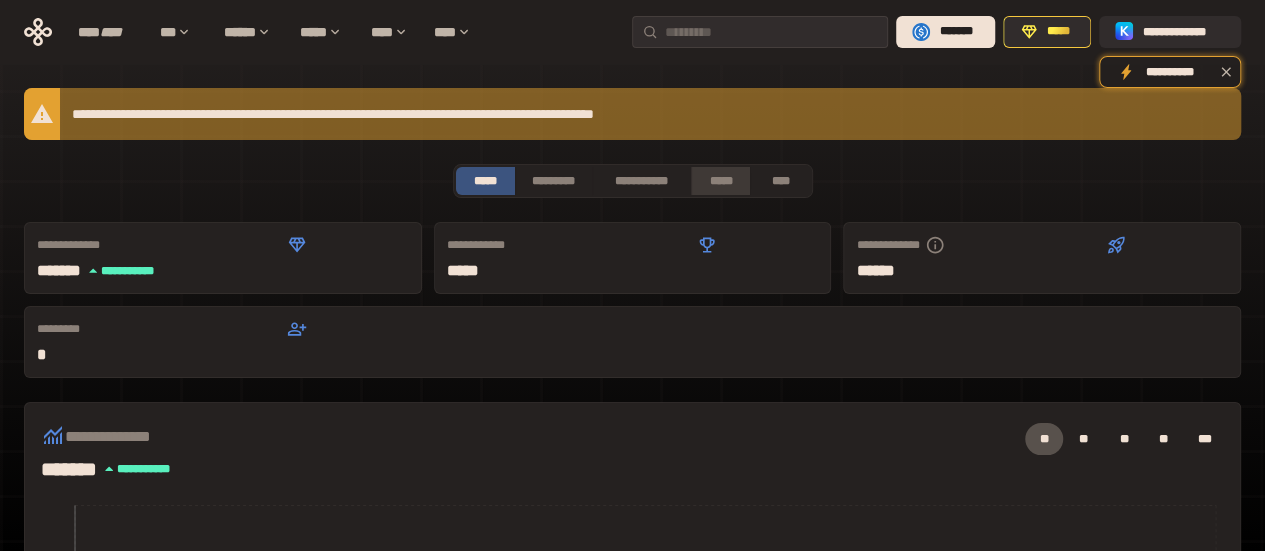 click on "*****" at bounding box center (721, 181) 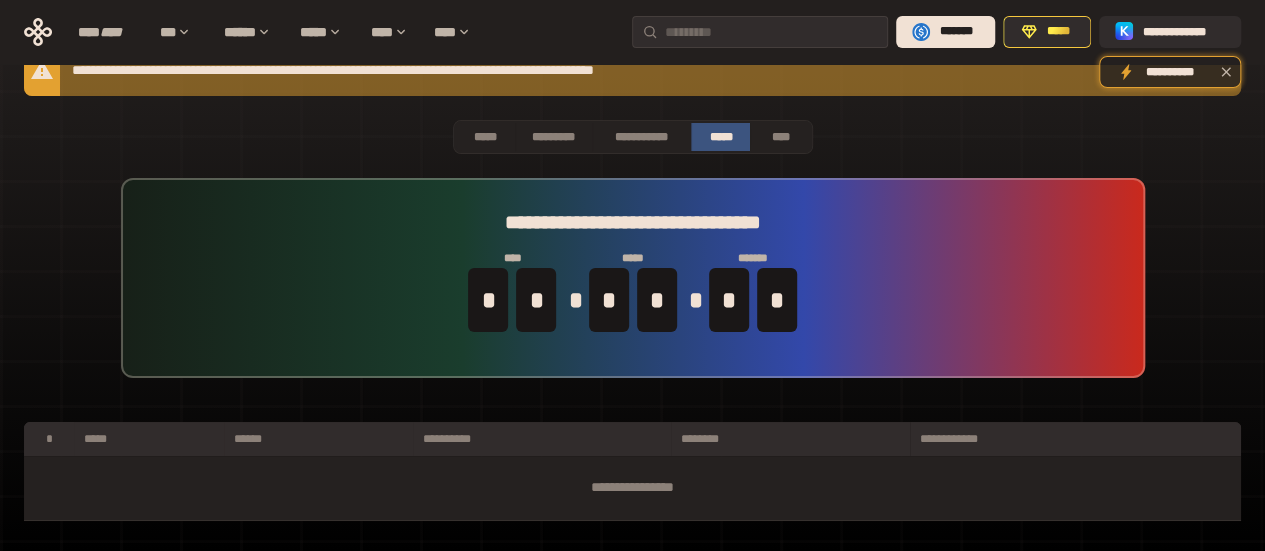 scroll, scrollTop: 0, scrollLeft: 0, axis: both 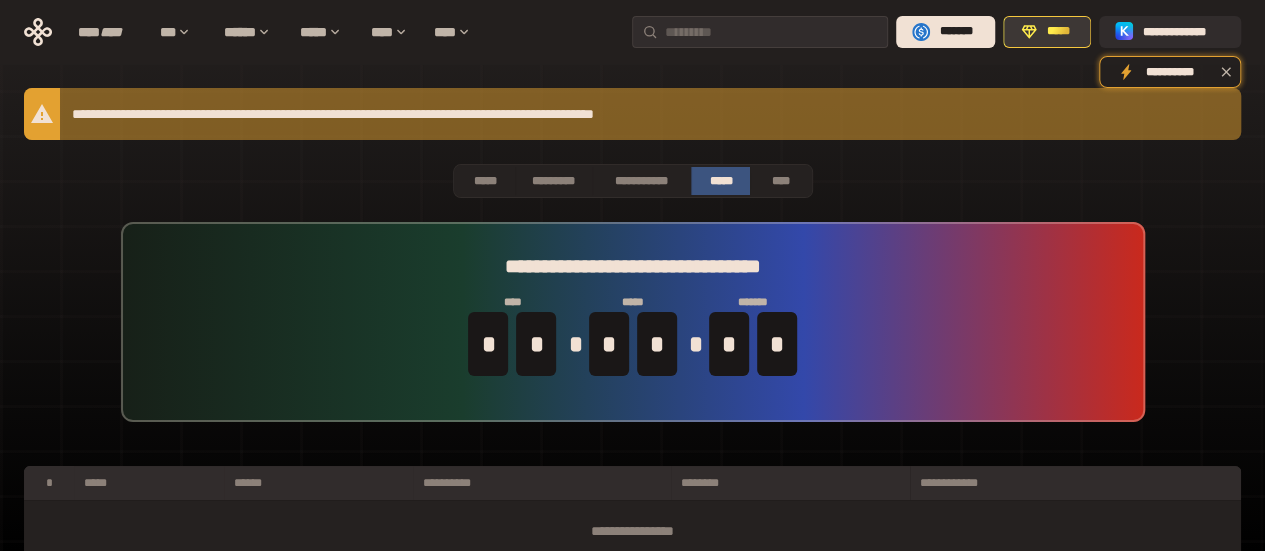 click on "*****" at bounding box center (1058, 32) 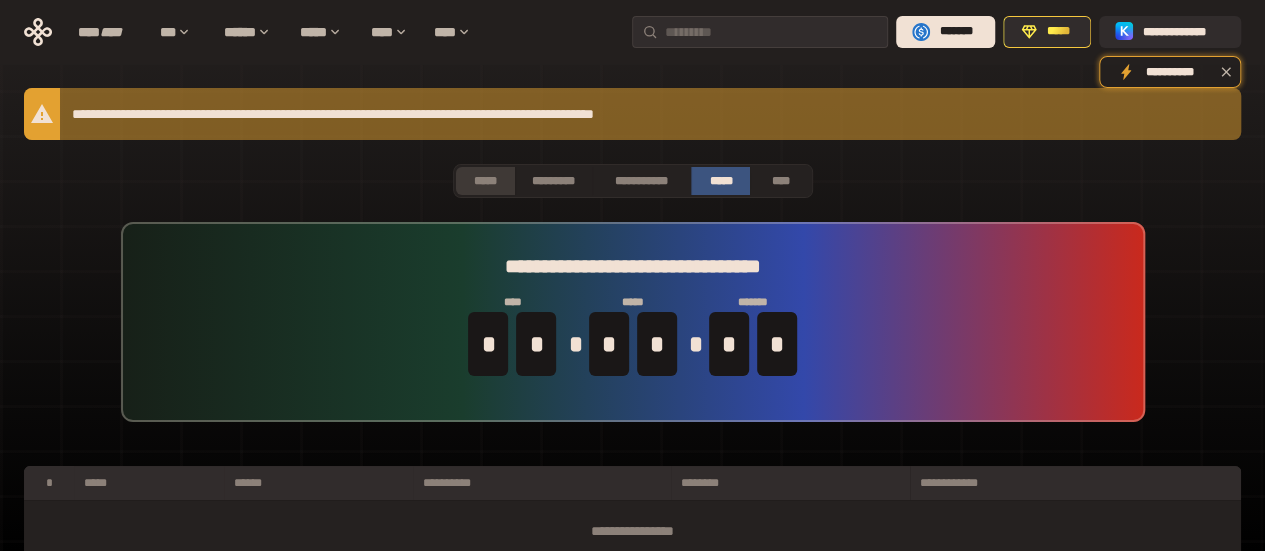 click on "*****" at bounding box center [485, 181] 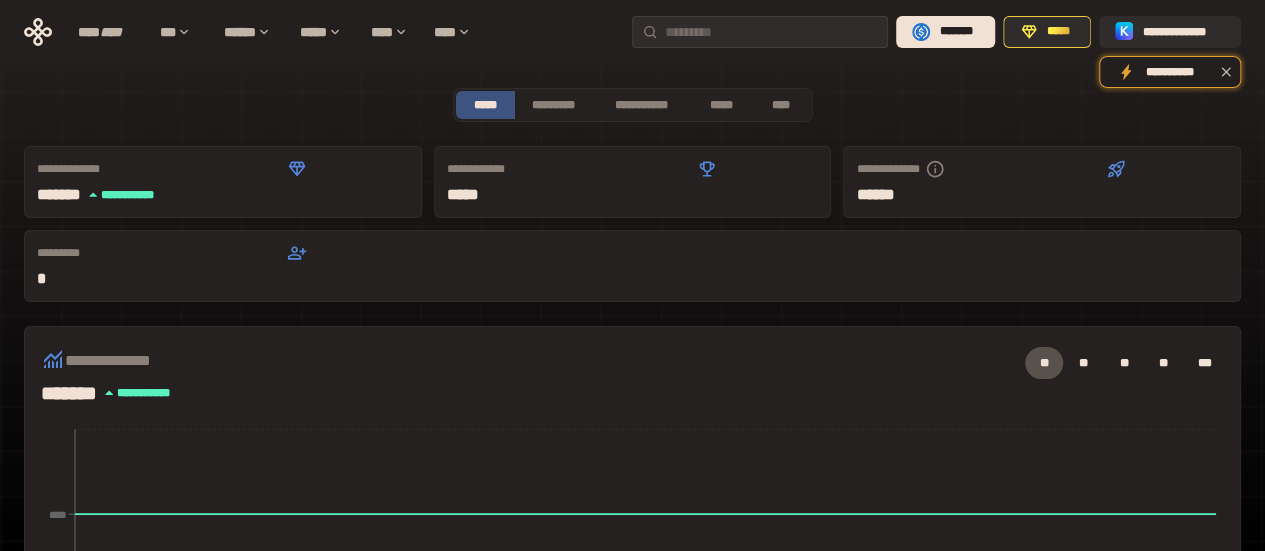 scroll, scrollTop: 0, scrollLeft: 0, axis: both 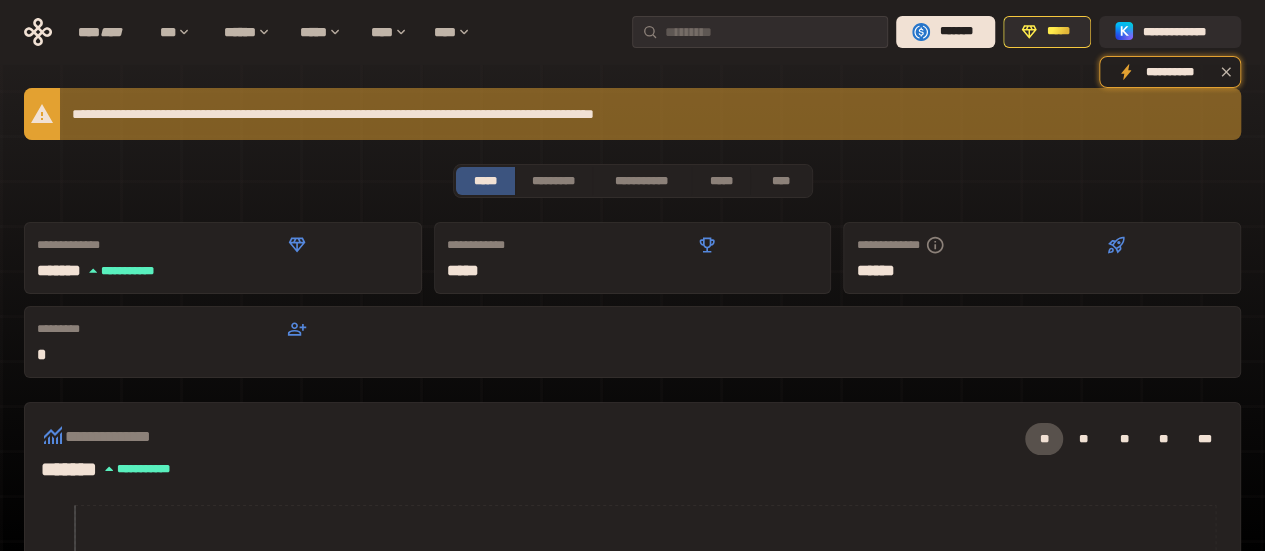 click 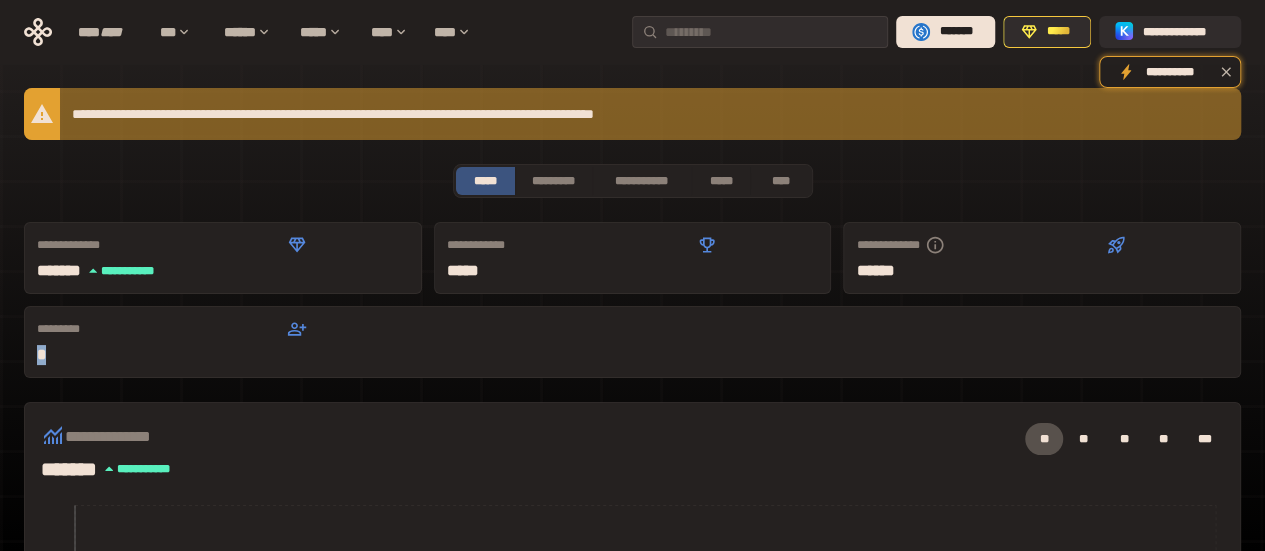 click 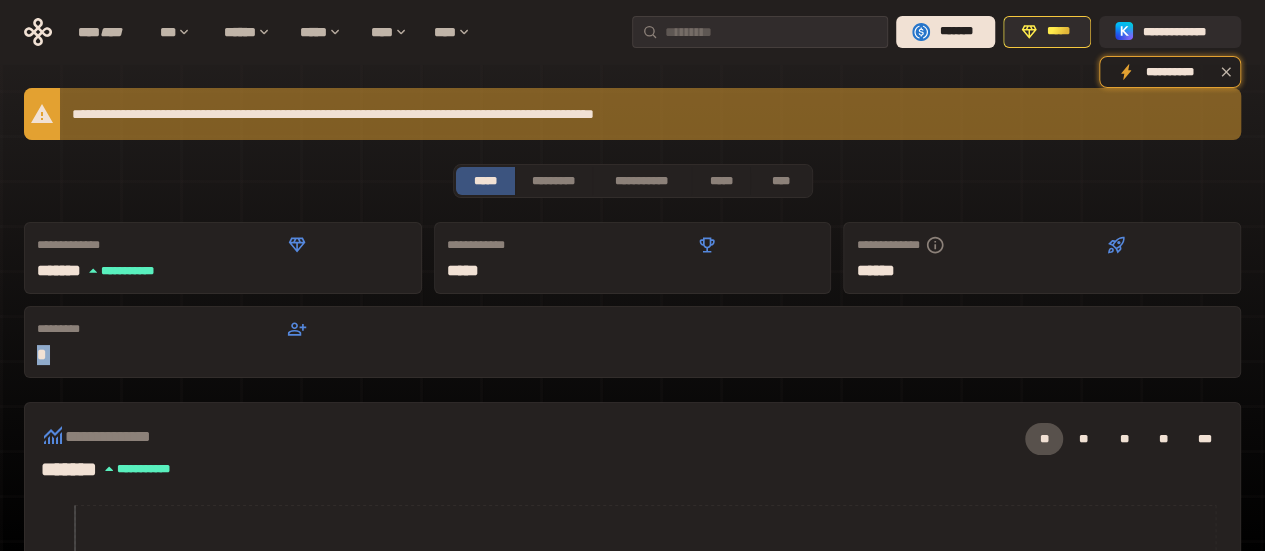 click 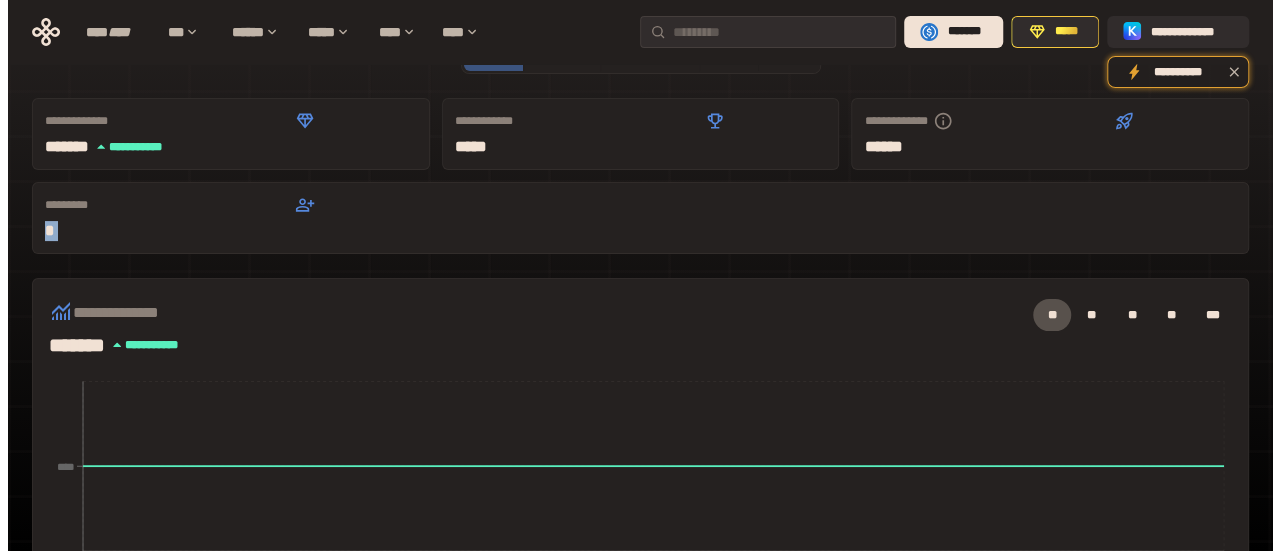 scroll, scrollTop: 0, scrollLeft: 0, axis: both 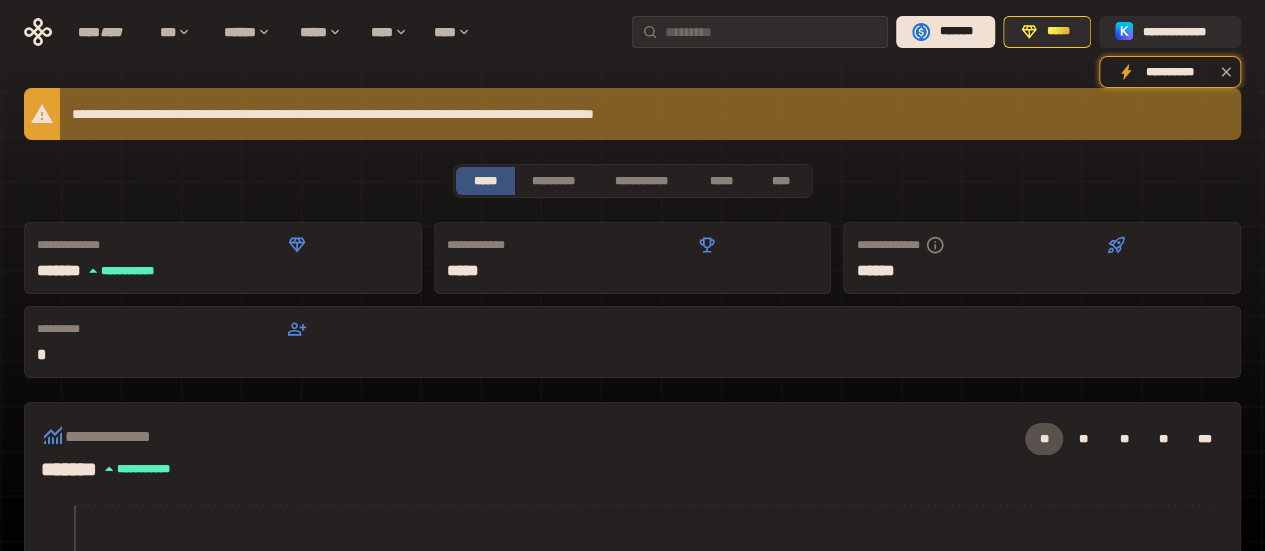 click 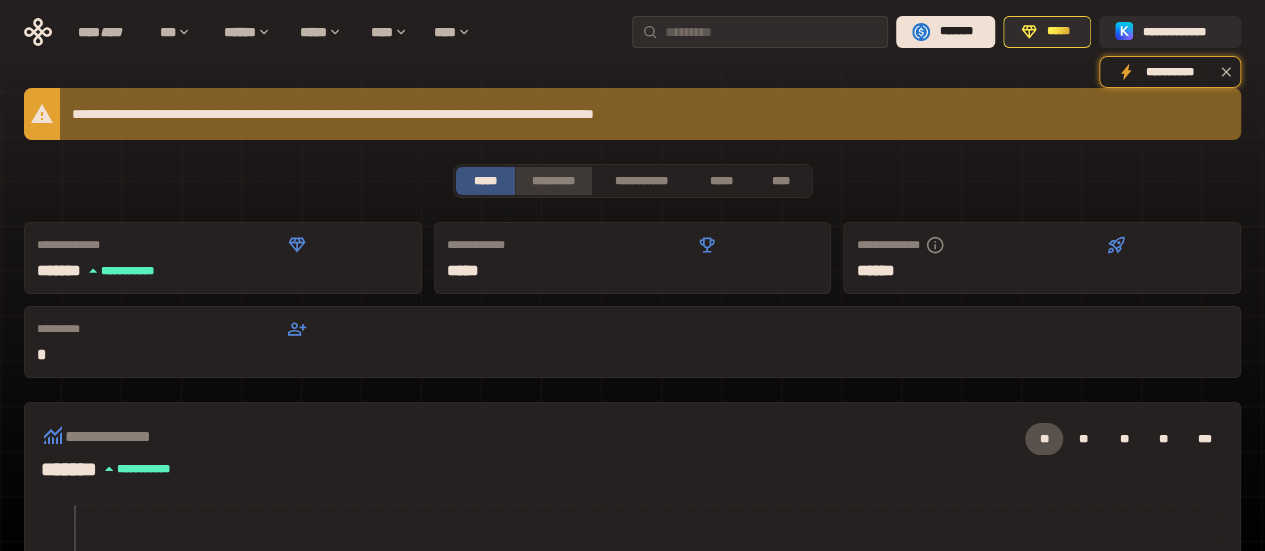 click on "*********" at bounding box center [553, 181] 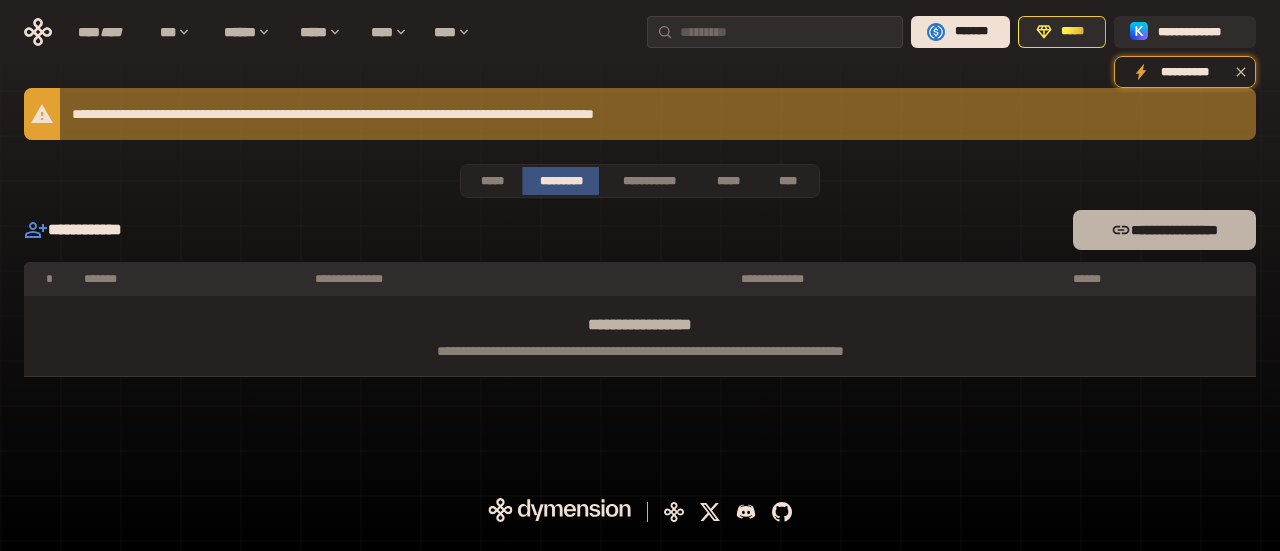 click on "**********" at bounding box center (1164, 230) 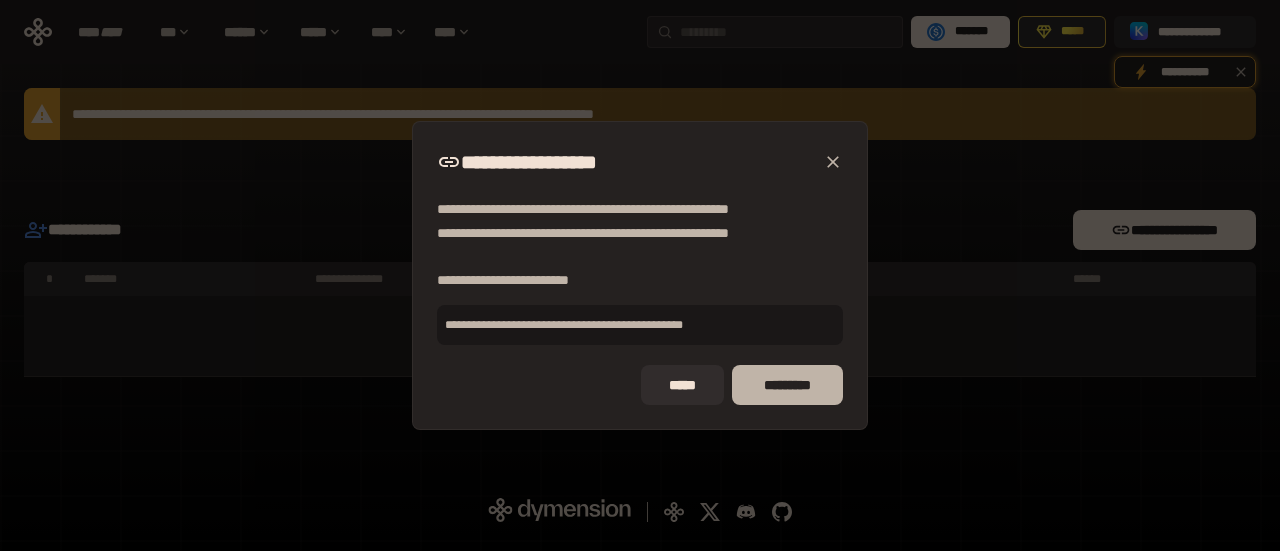 click on "*********" at bounding box center (787, 385) 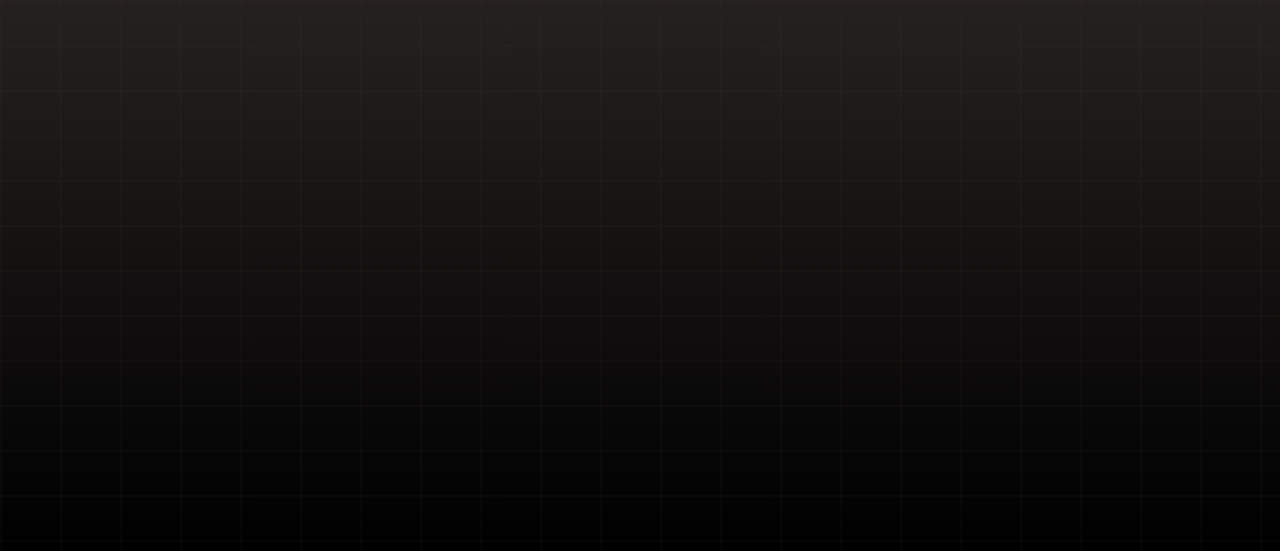 scroll, scrollTop: 0, scrollLeft: 0, axis: both 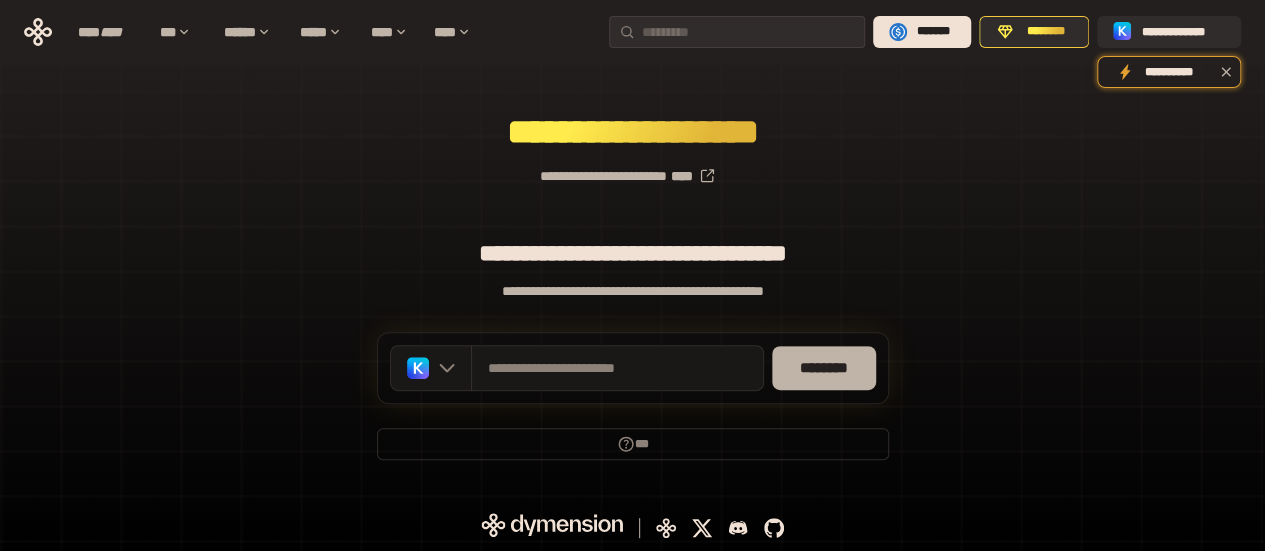 click on "********" at bounding box center (824, 368) 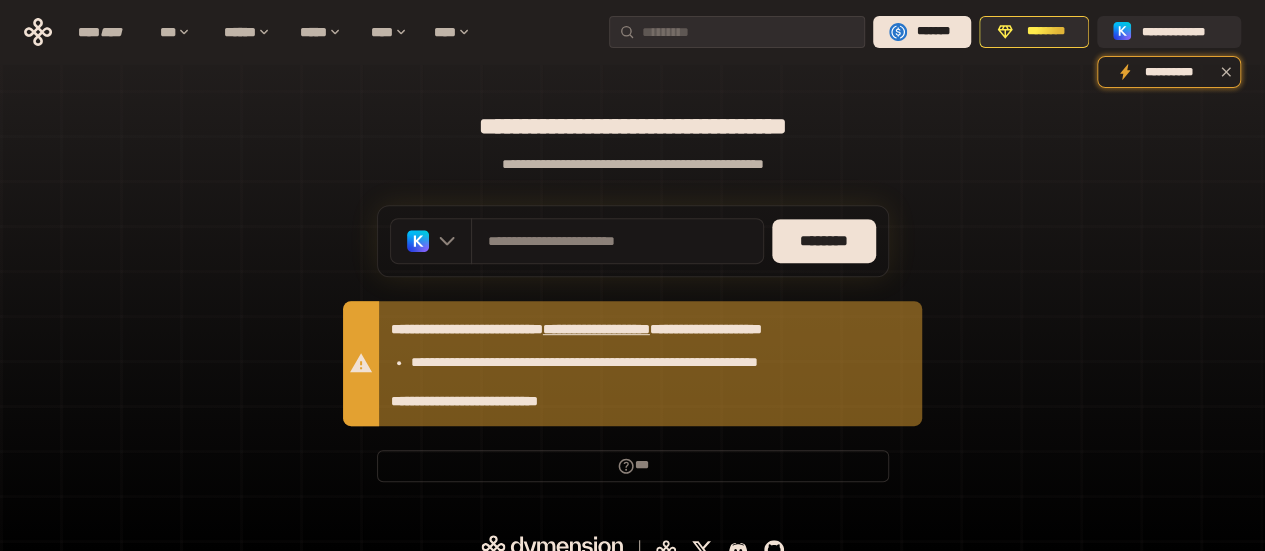 scroll, scrollTop: 379, scrollLeft: 0, axis: vertical 